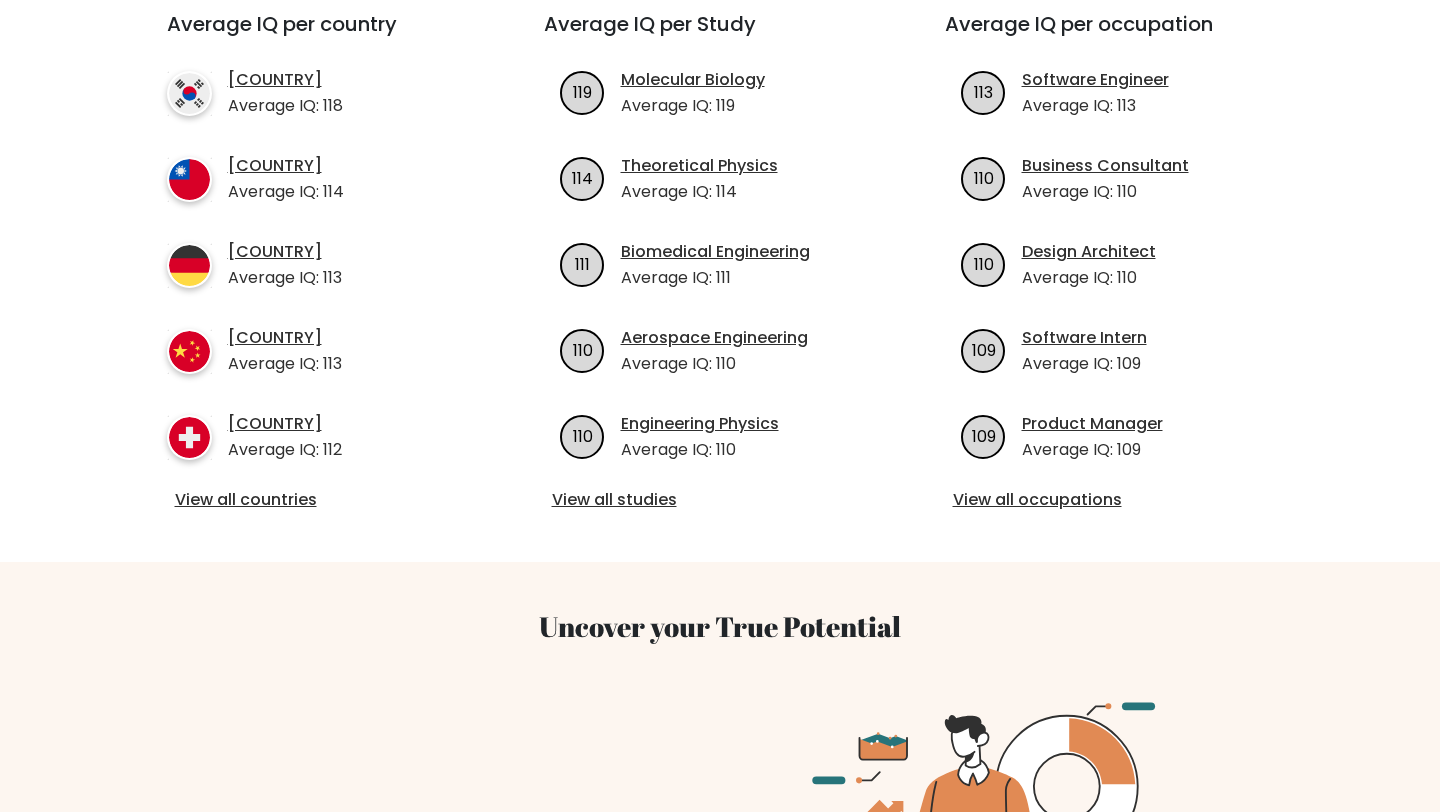 scroll, scrollTop: 0, scrollLeft: 0, axis: both 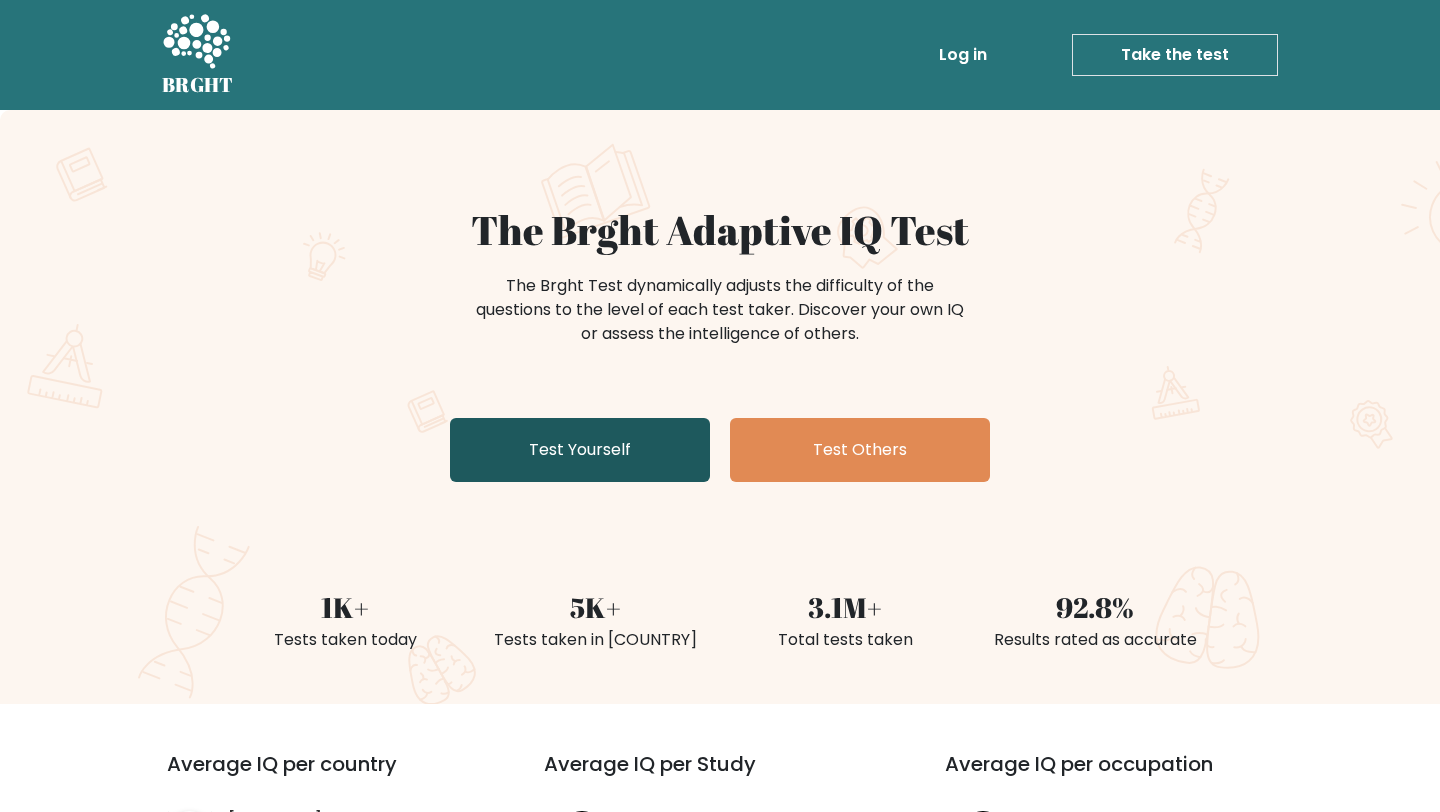 click on "Test Yourself" at bounding box center (580, 450) 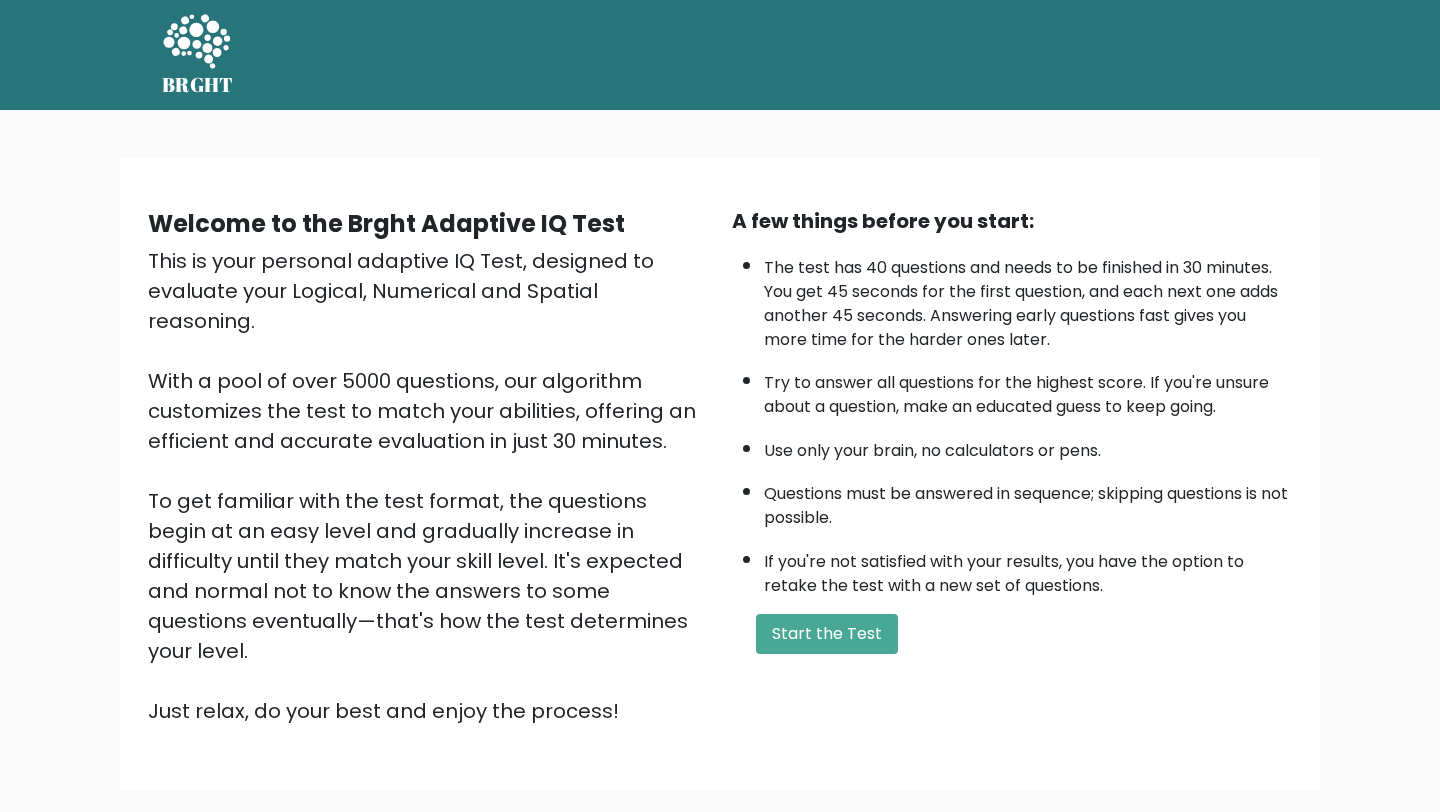 scroll, scrollTop: 0, scrollLeft: 0, axis: both 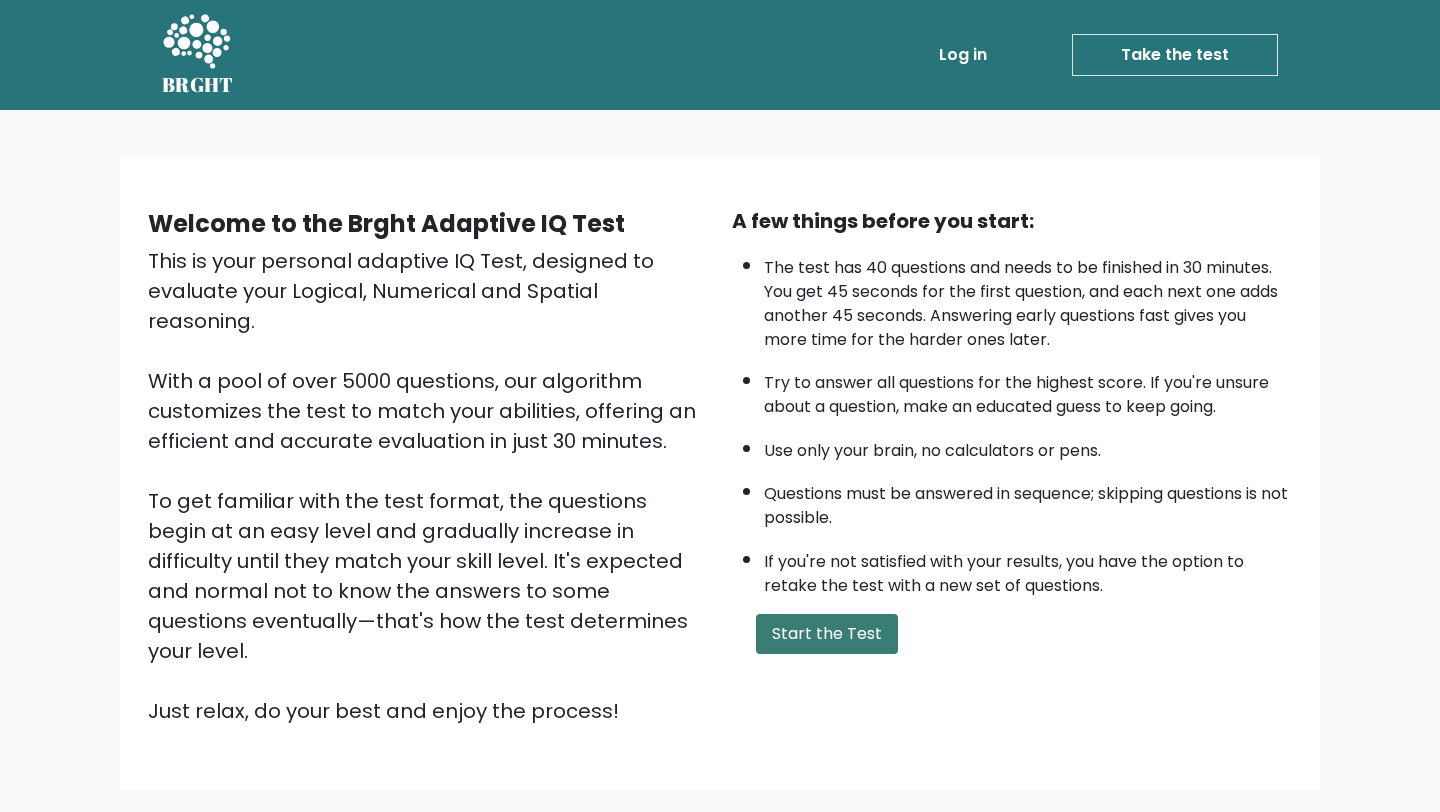 click on "Start the Test" at bounding box center (827, 634) 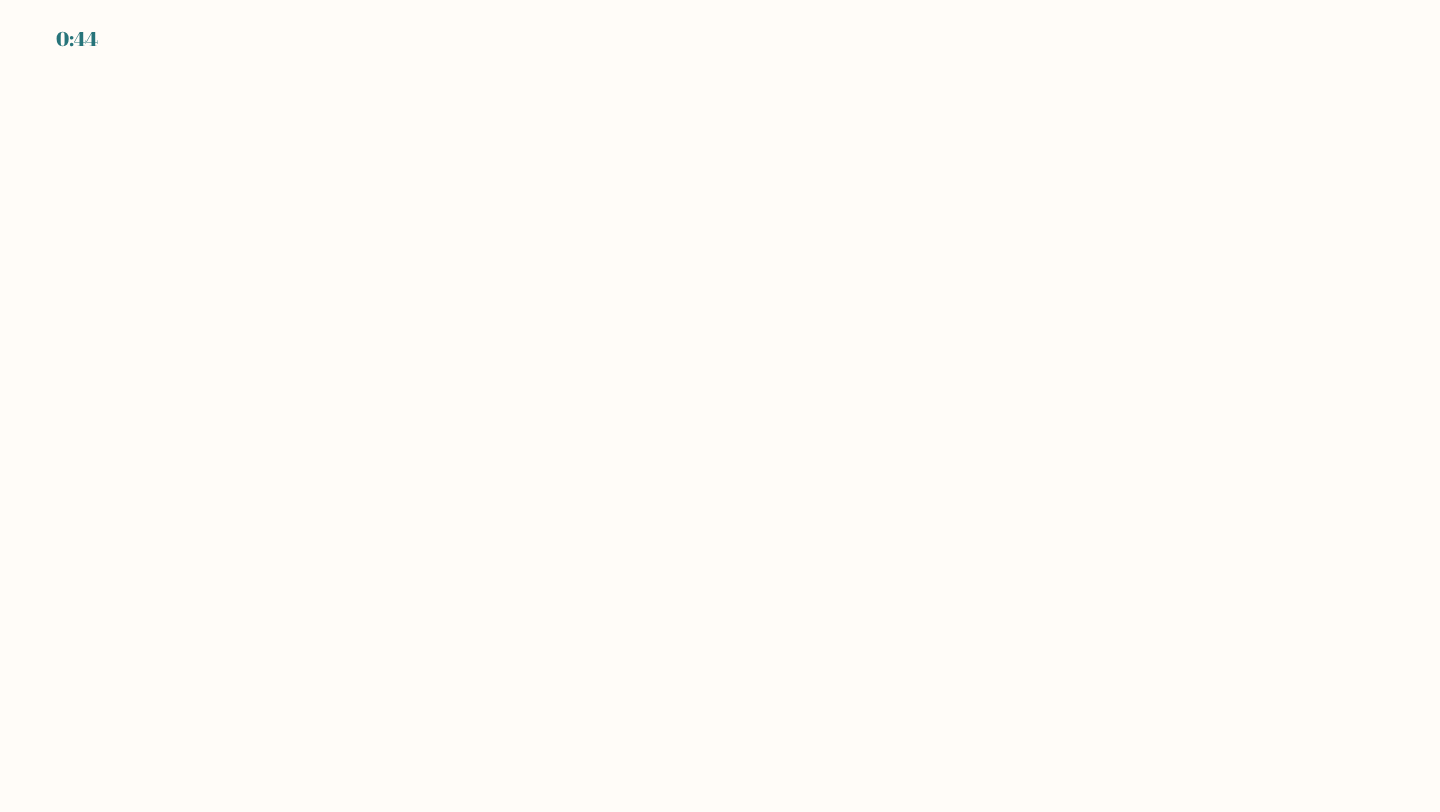 scroll, scrollTop: 0, scrollLeft: 0, axis: both 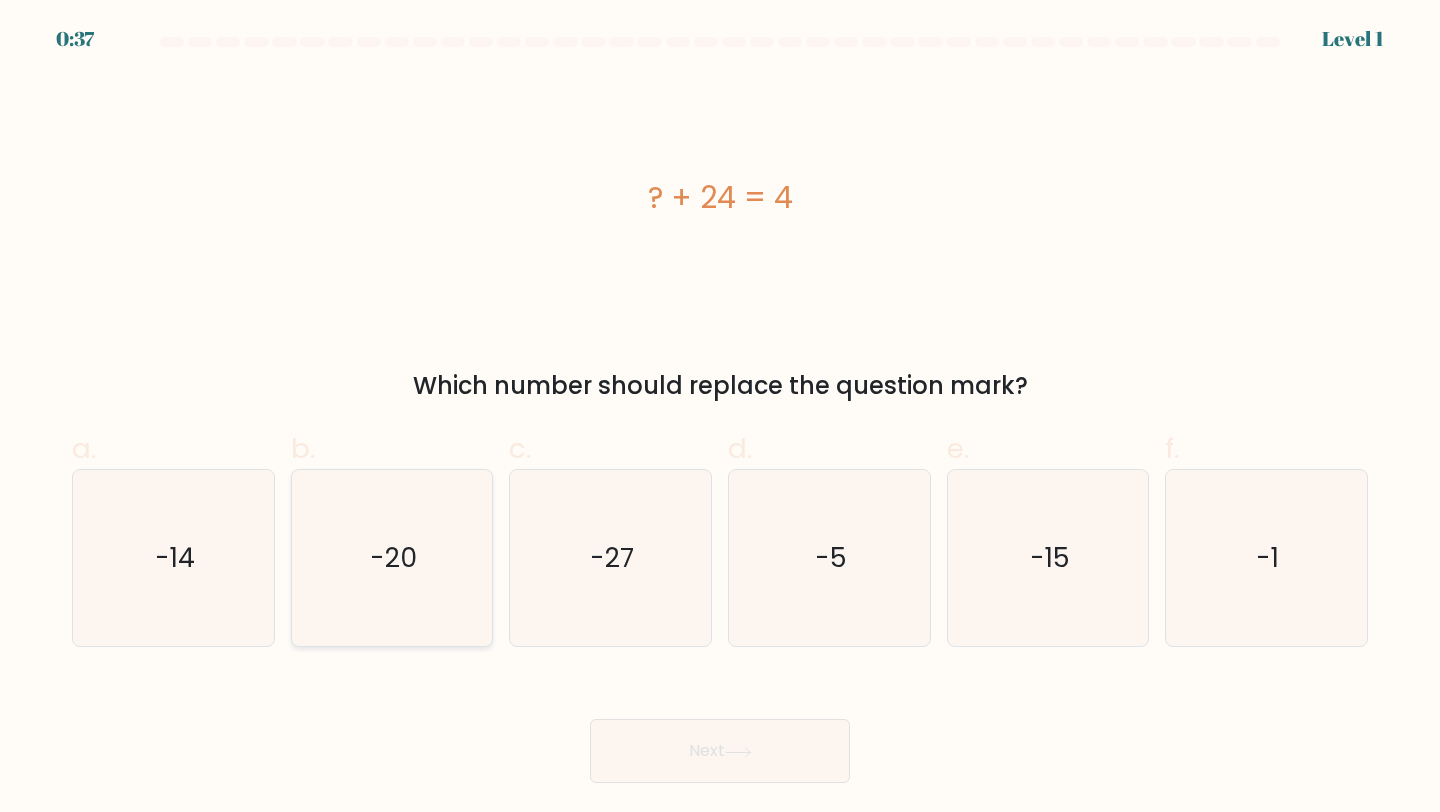 click on "-20" at bounding box center [392, 558] 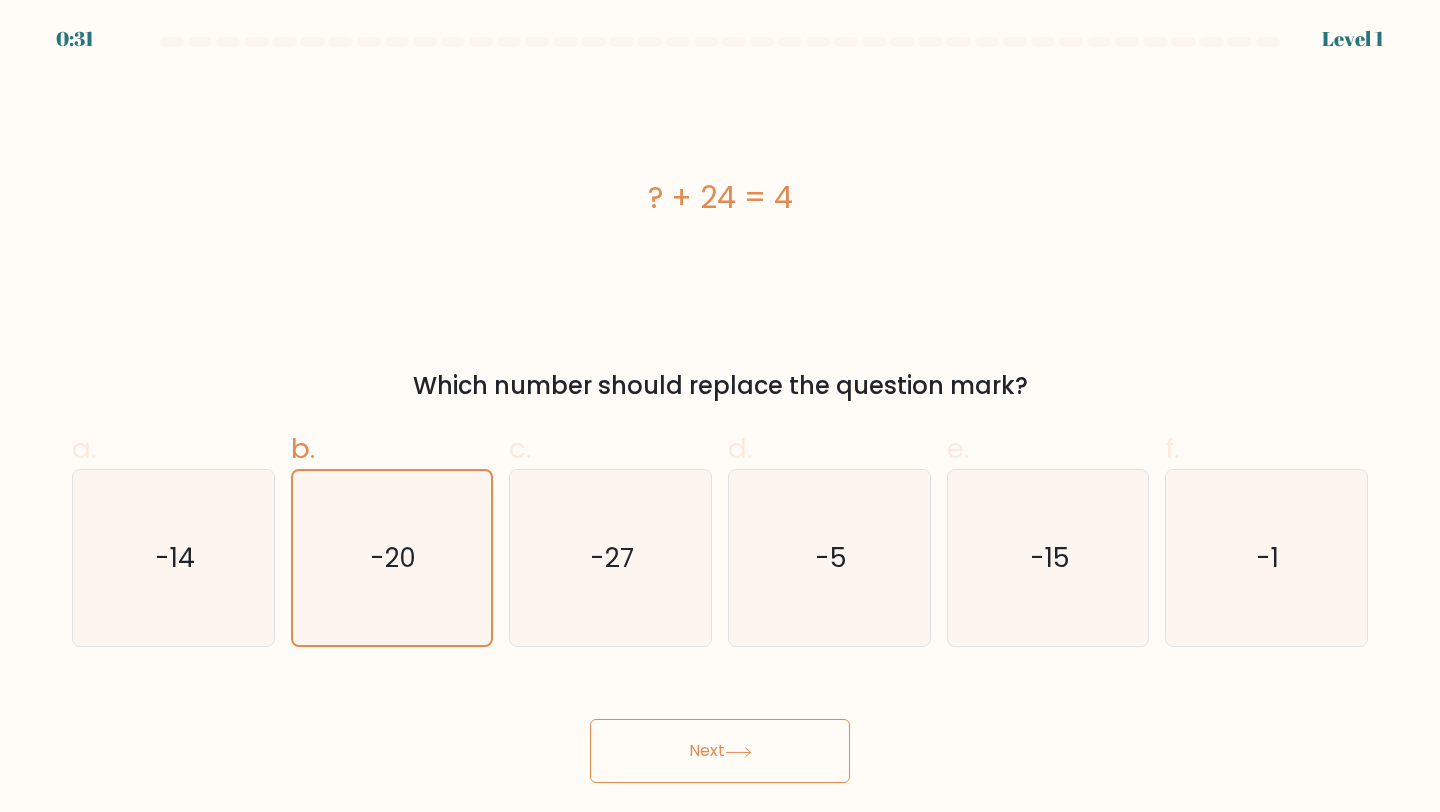click on "Next" at bounding box center [720, 751] 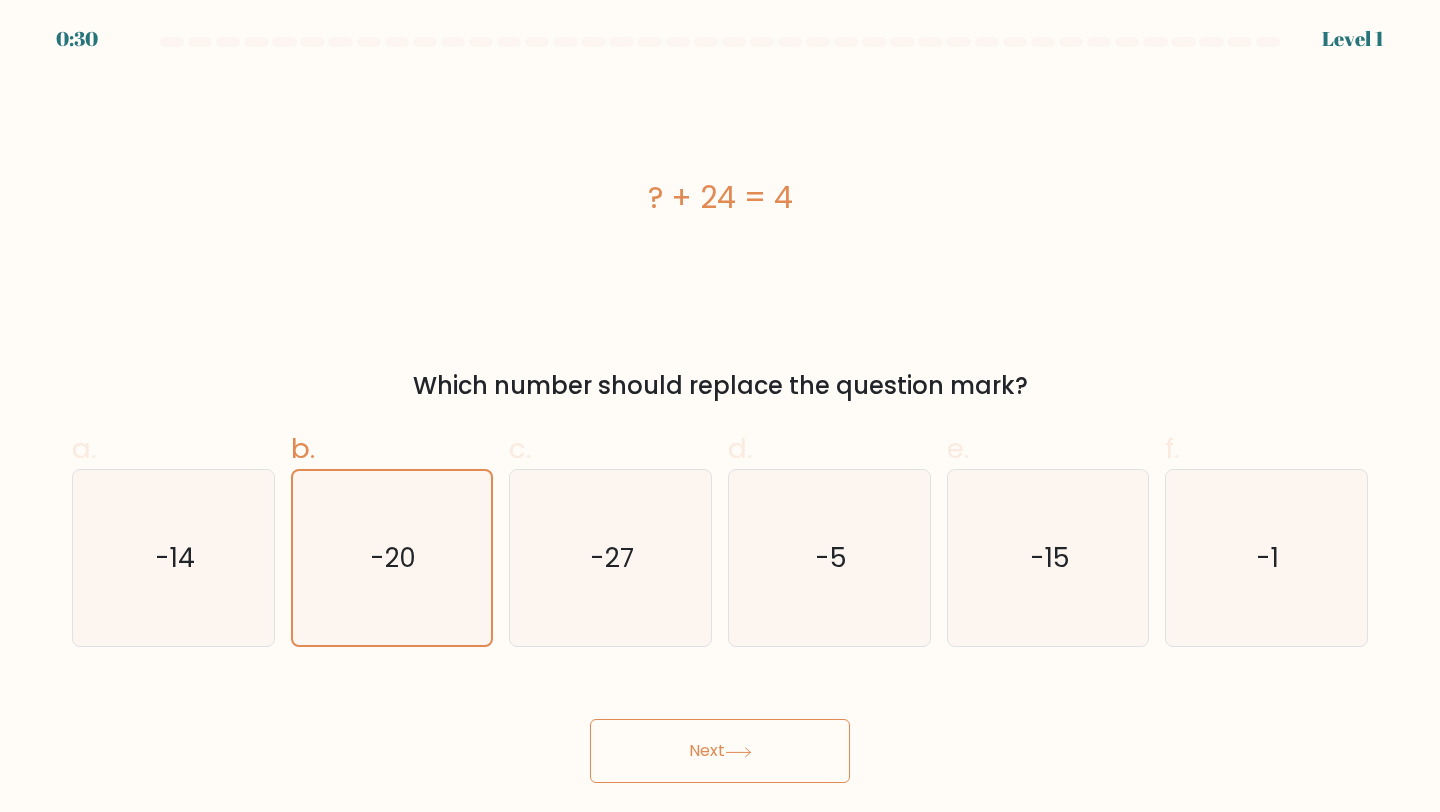 click on "Next" at bounding box center (720, 751) 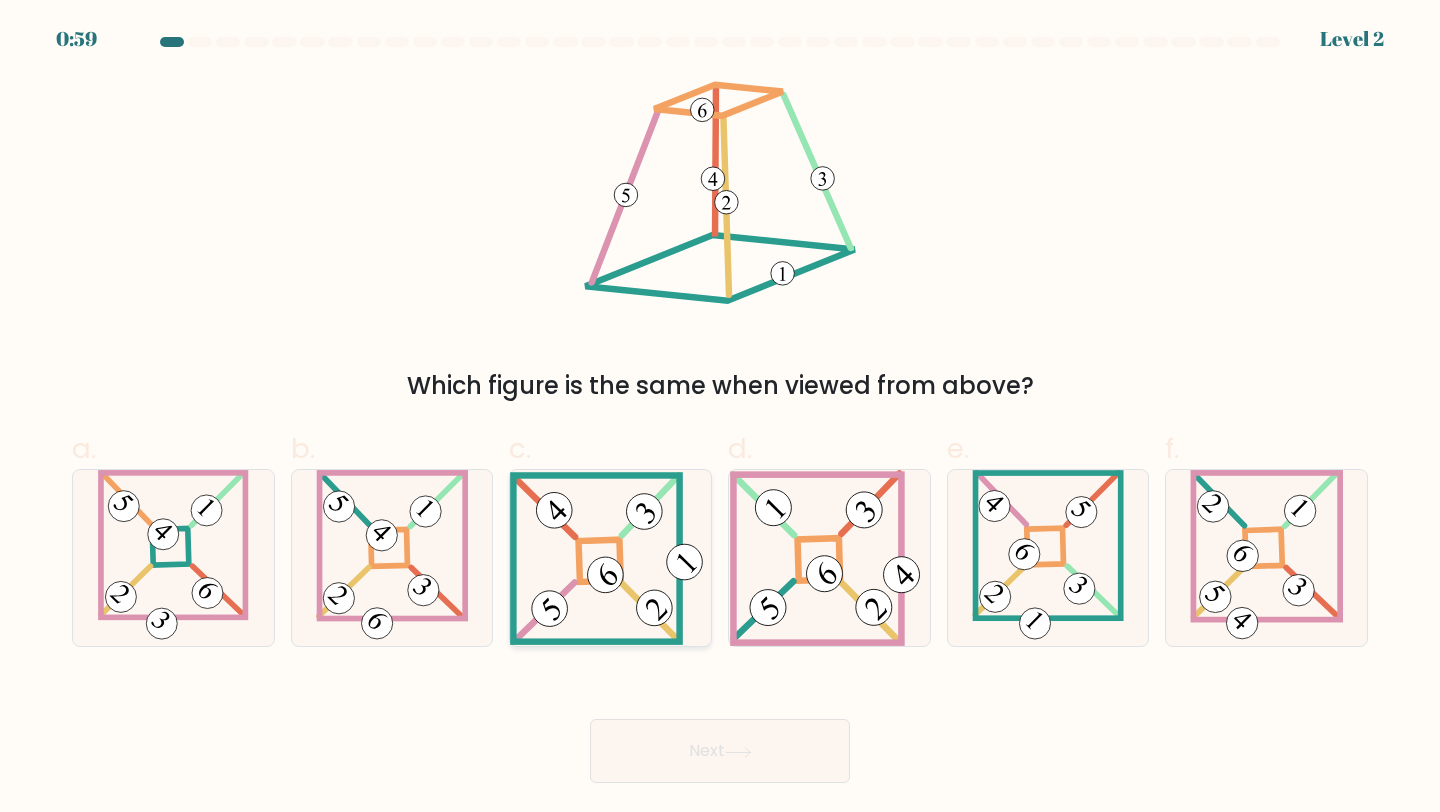 click at bounding box center (606, 574) 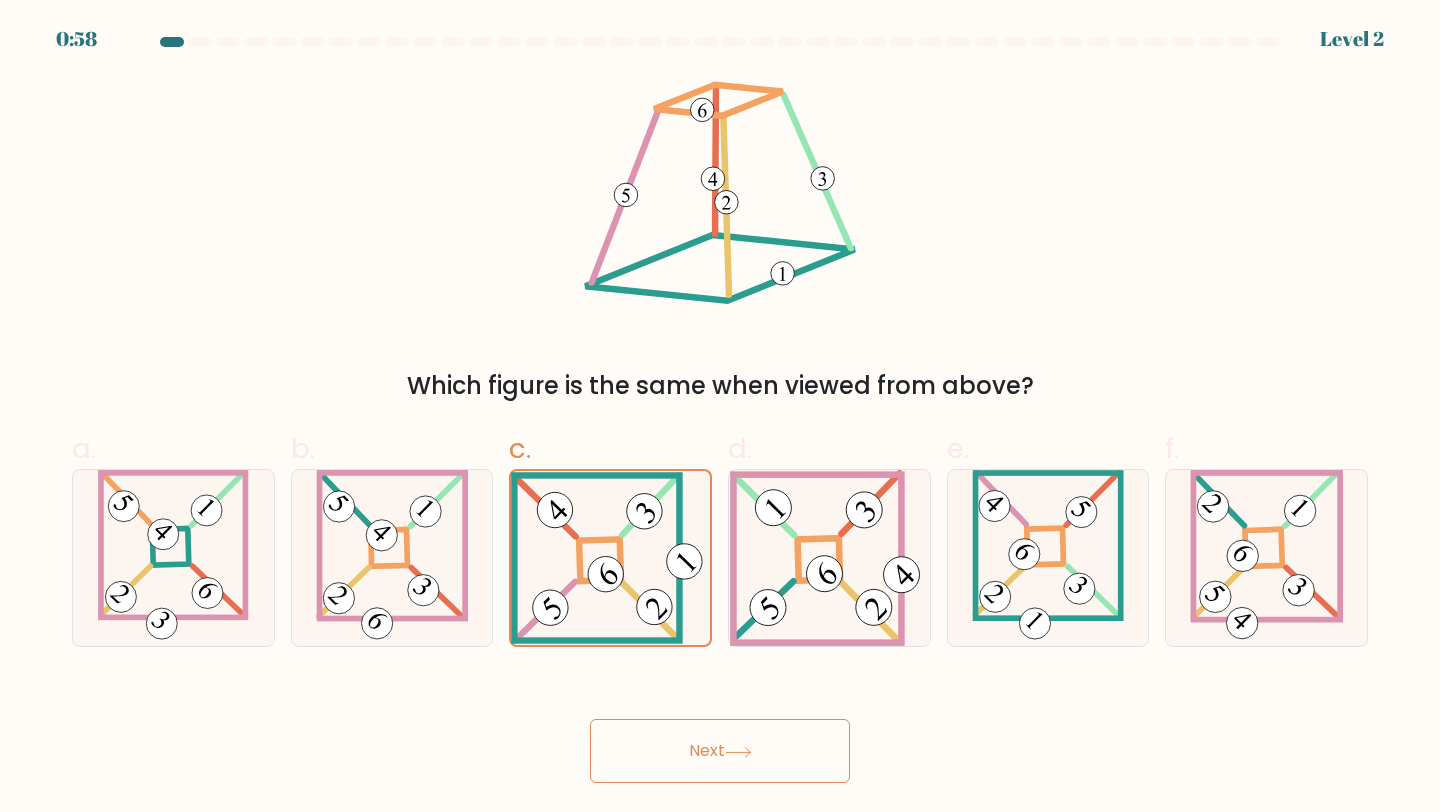 click on "Next" at bounding box center (720, 751) 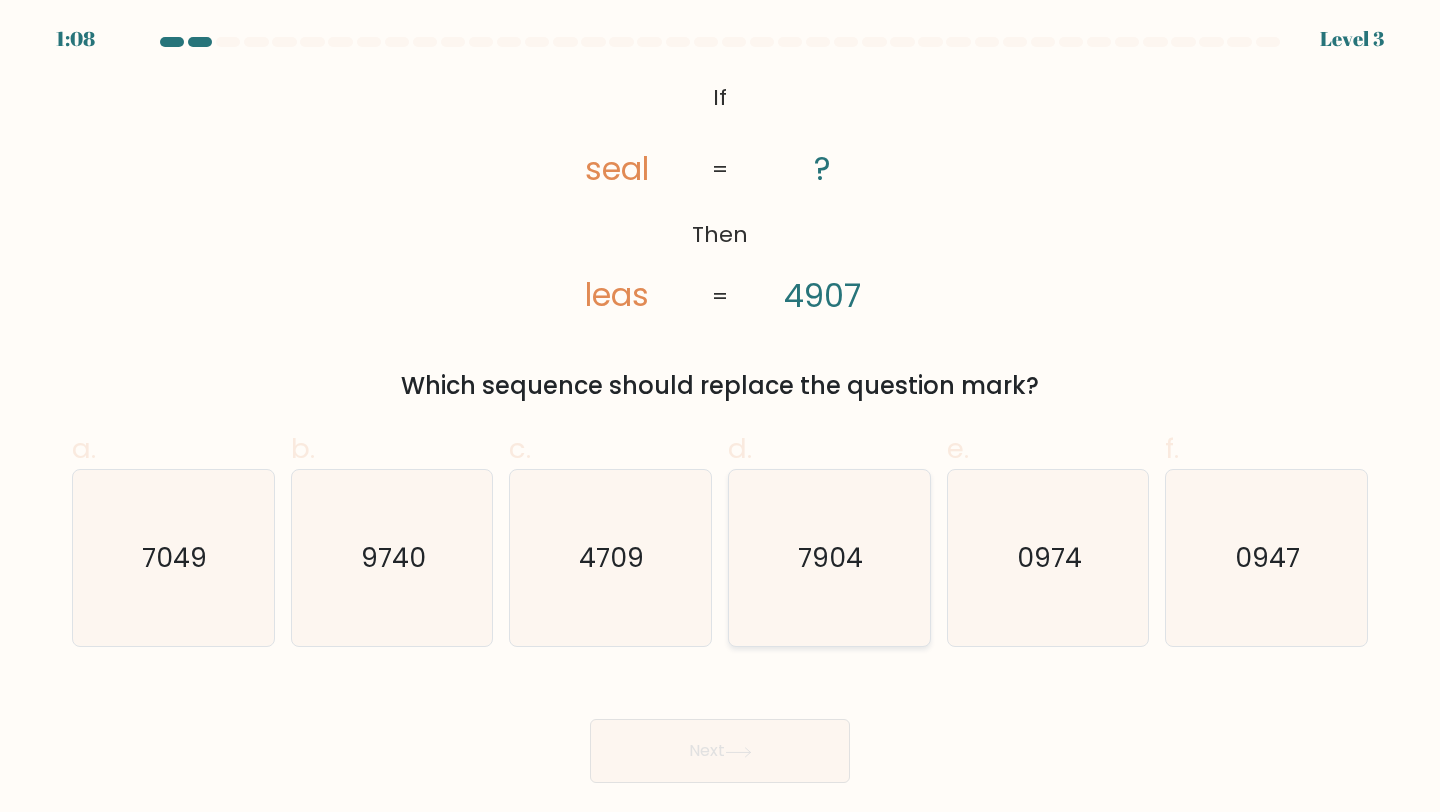 click on "7904" at bounding box center (829, 558) 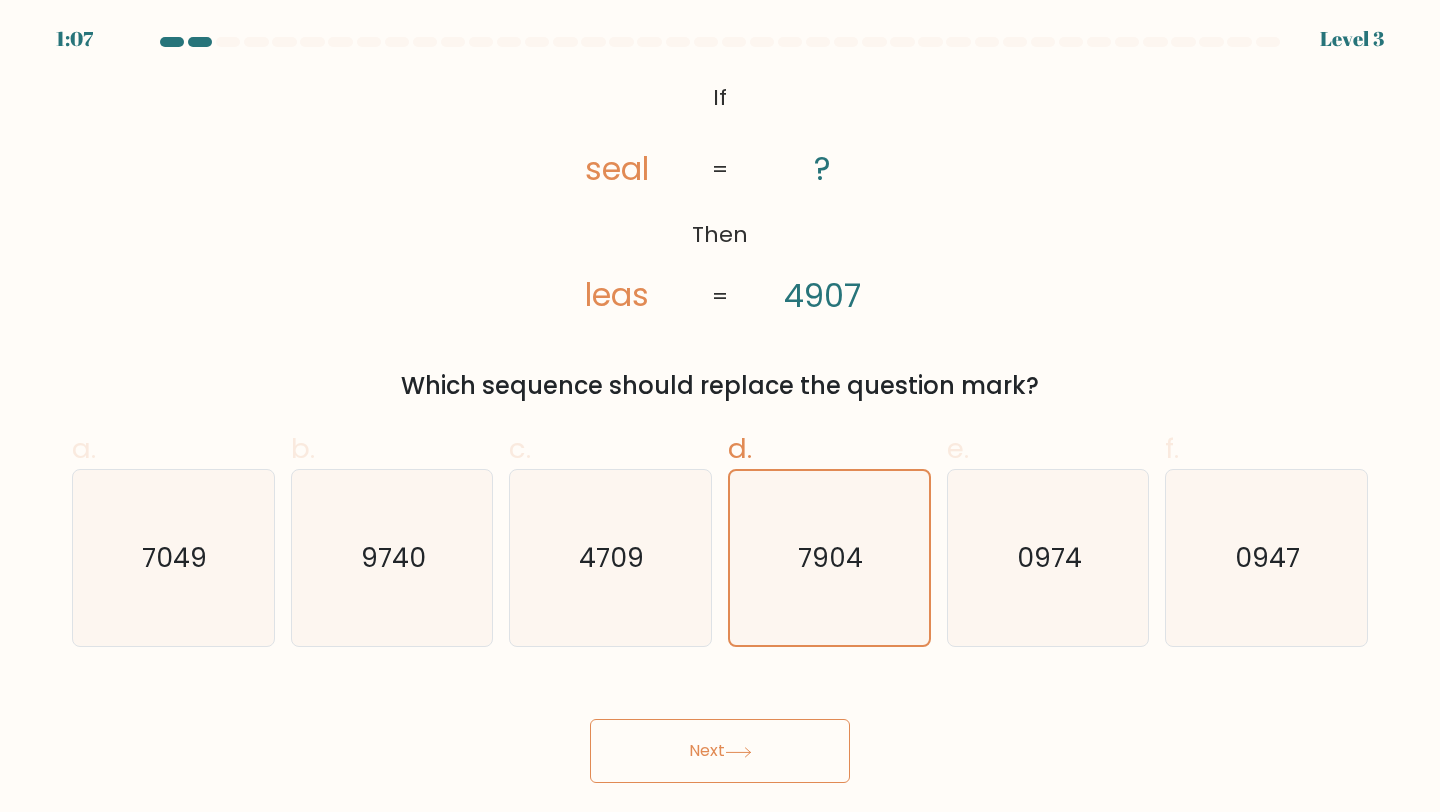 click on "Next" at bounding box center (720, 751) 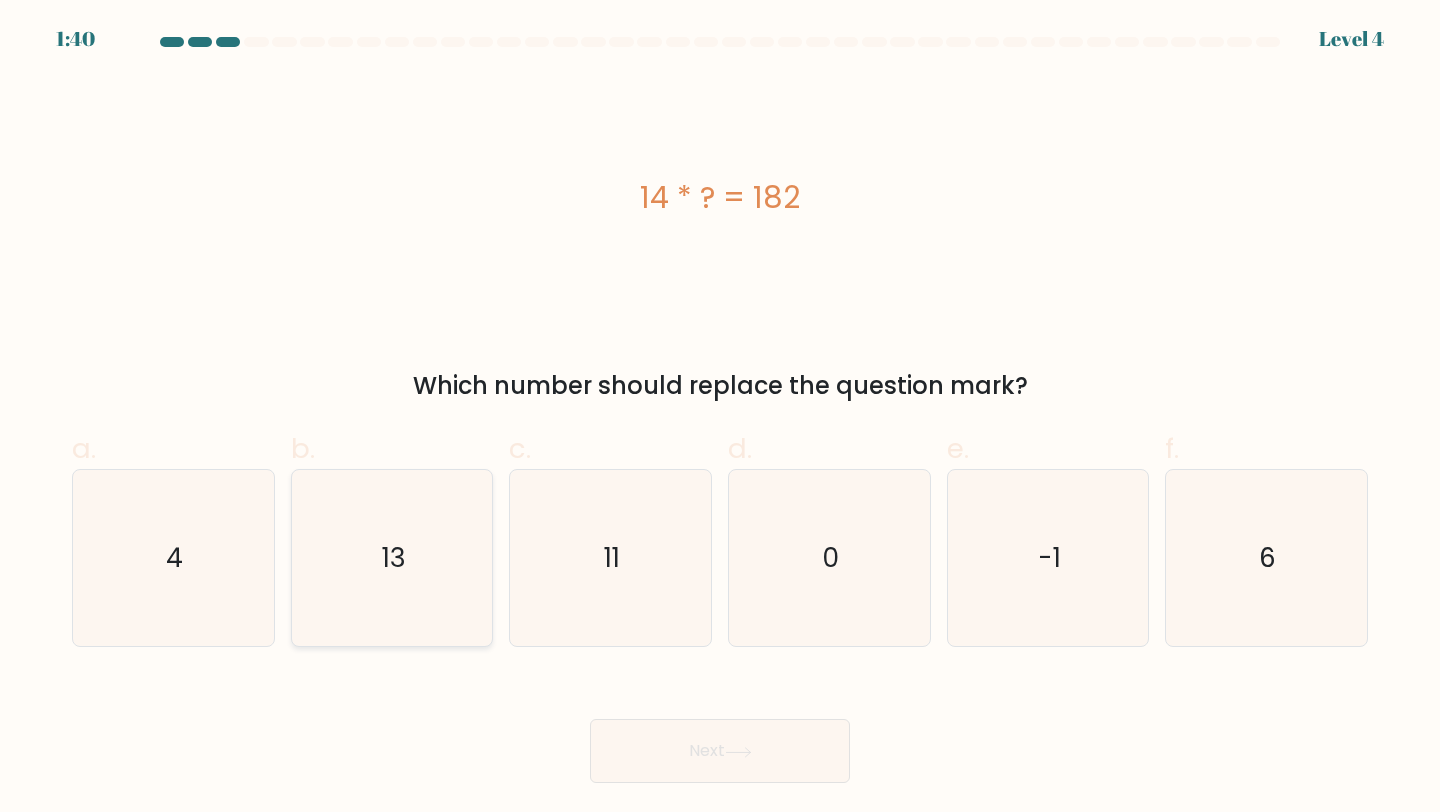 click on "13" at bounding box center (392, 558) 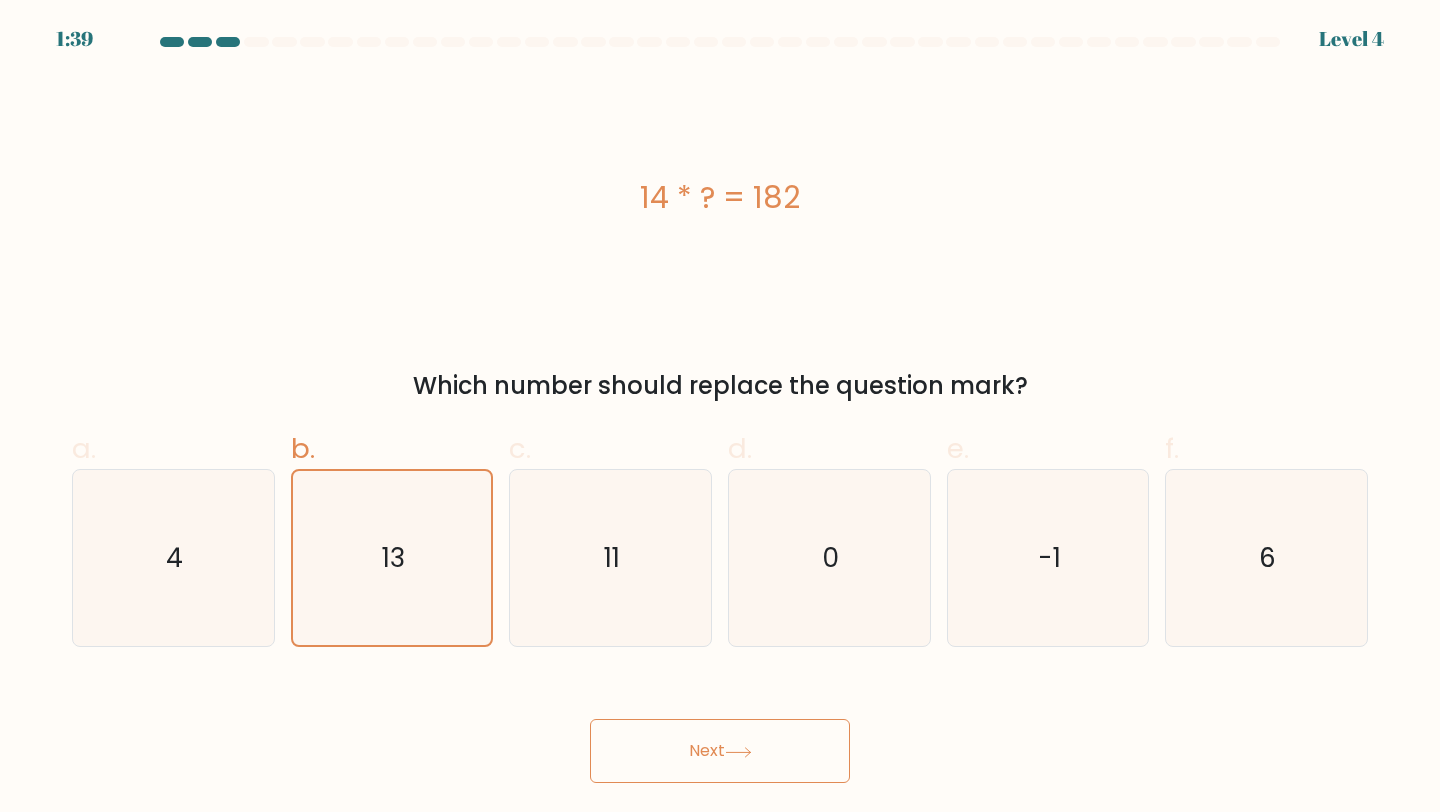 click on "Next" at bounding box center [720, 751] 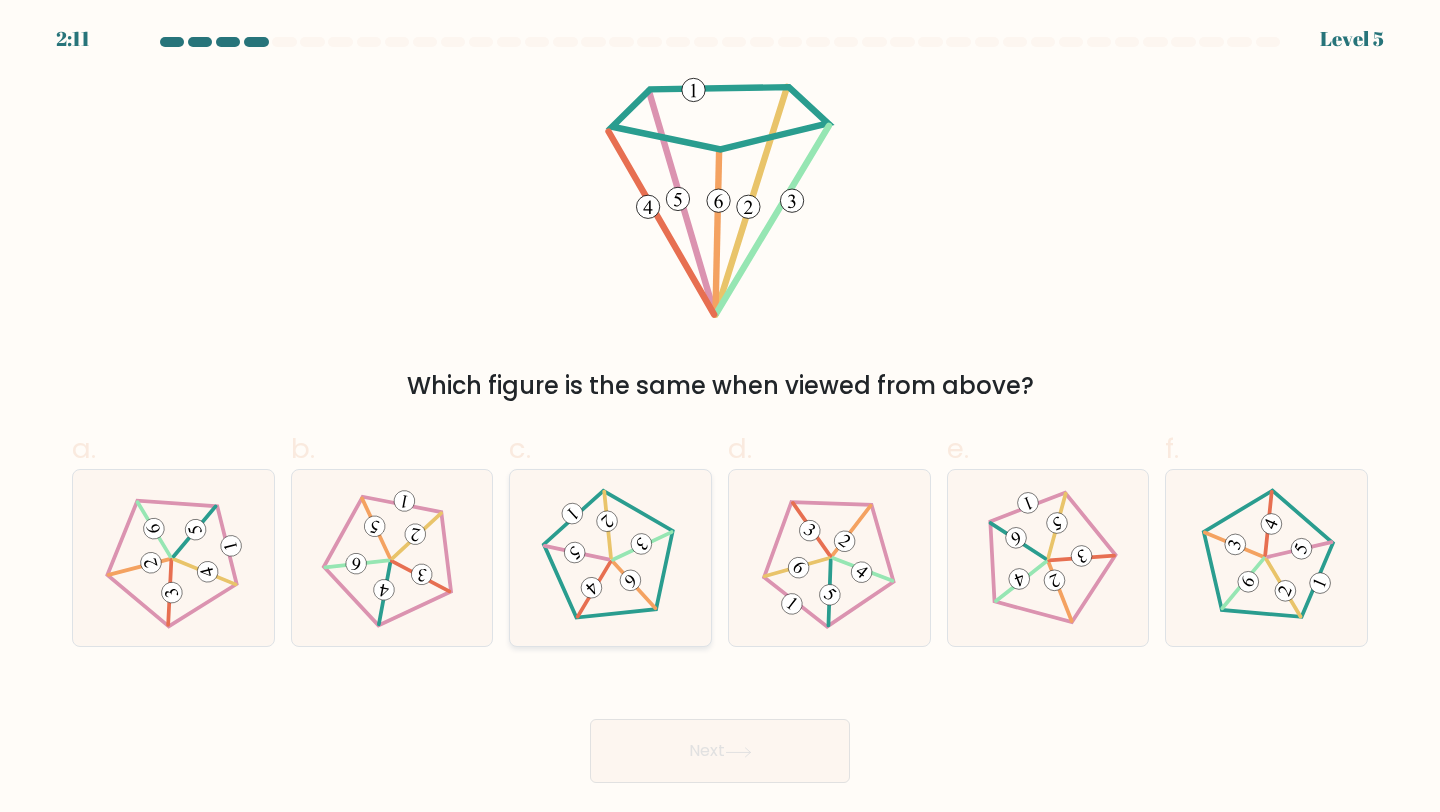 click at bounding box center (610, 558) 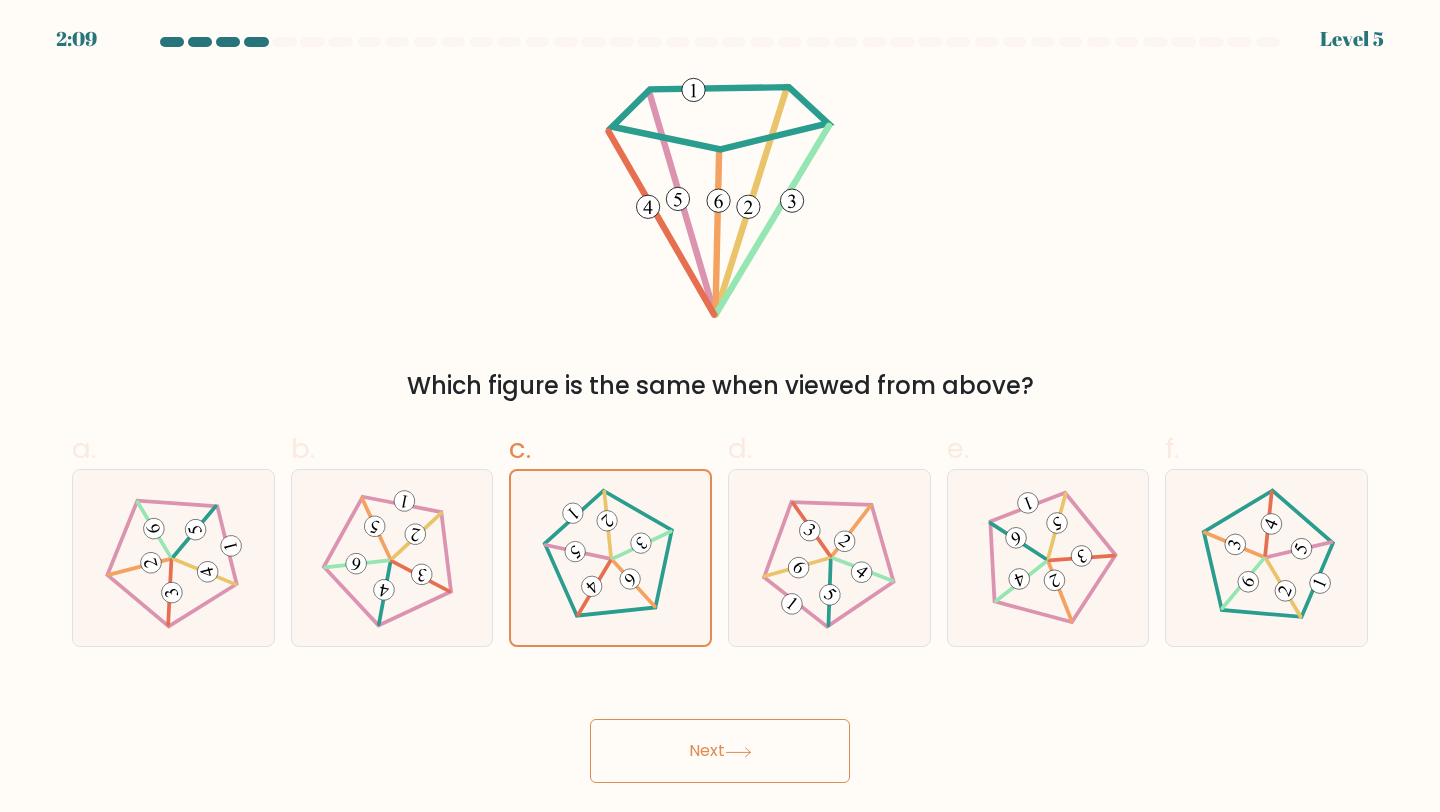 click on "Next" at bounding box center [720, 751] 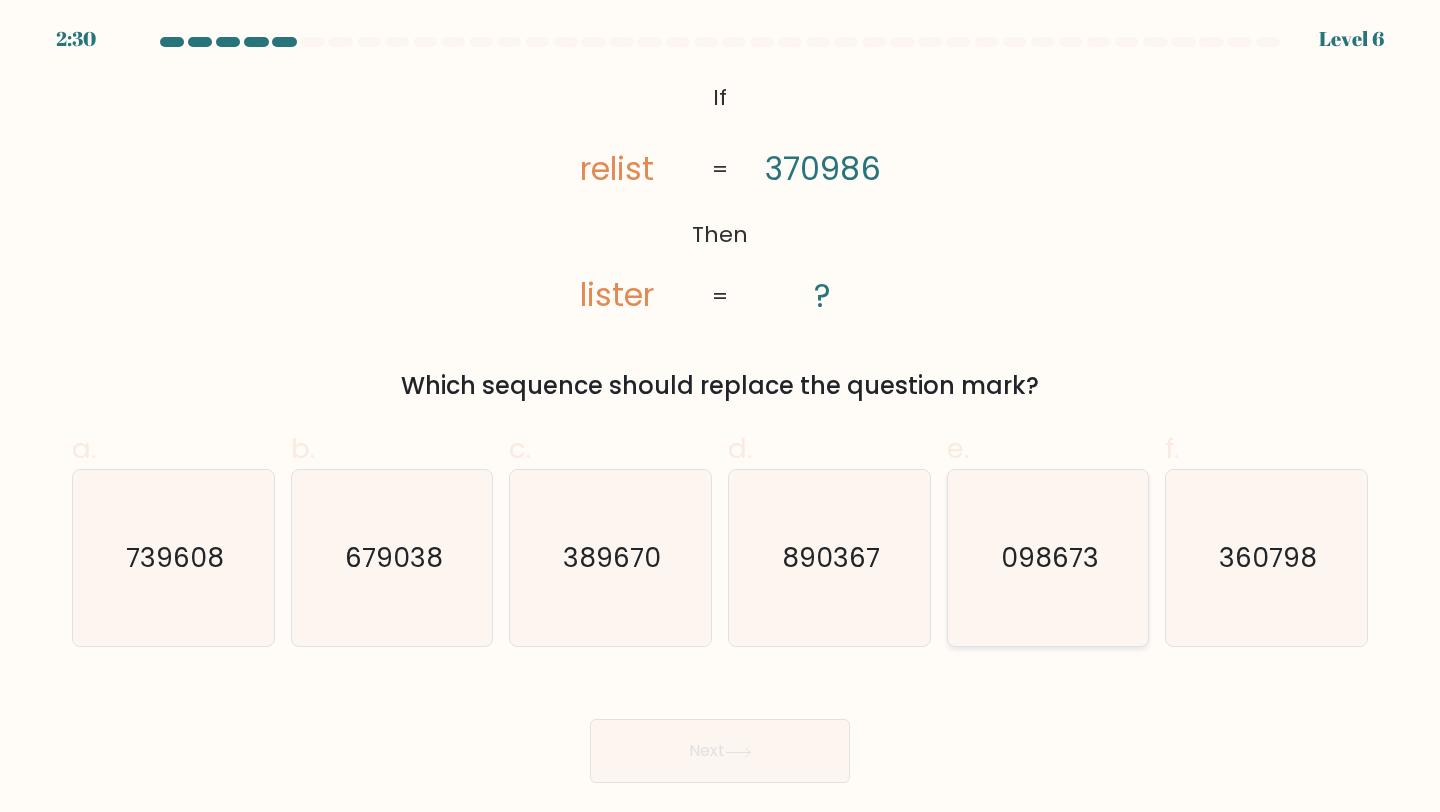 click on "098673" at bounding box center [1048, 558] 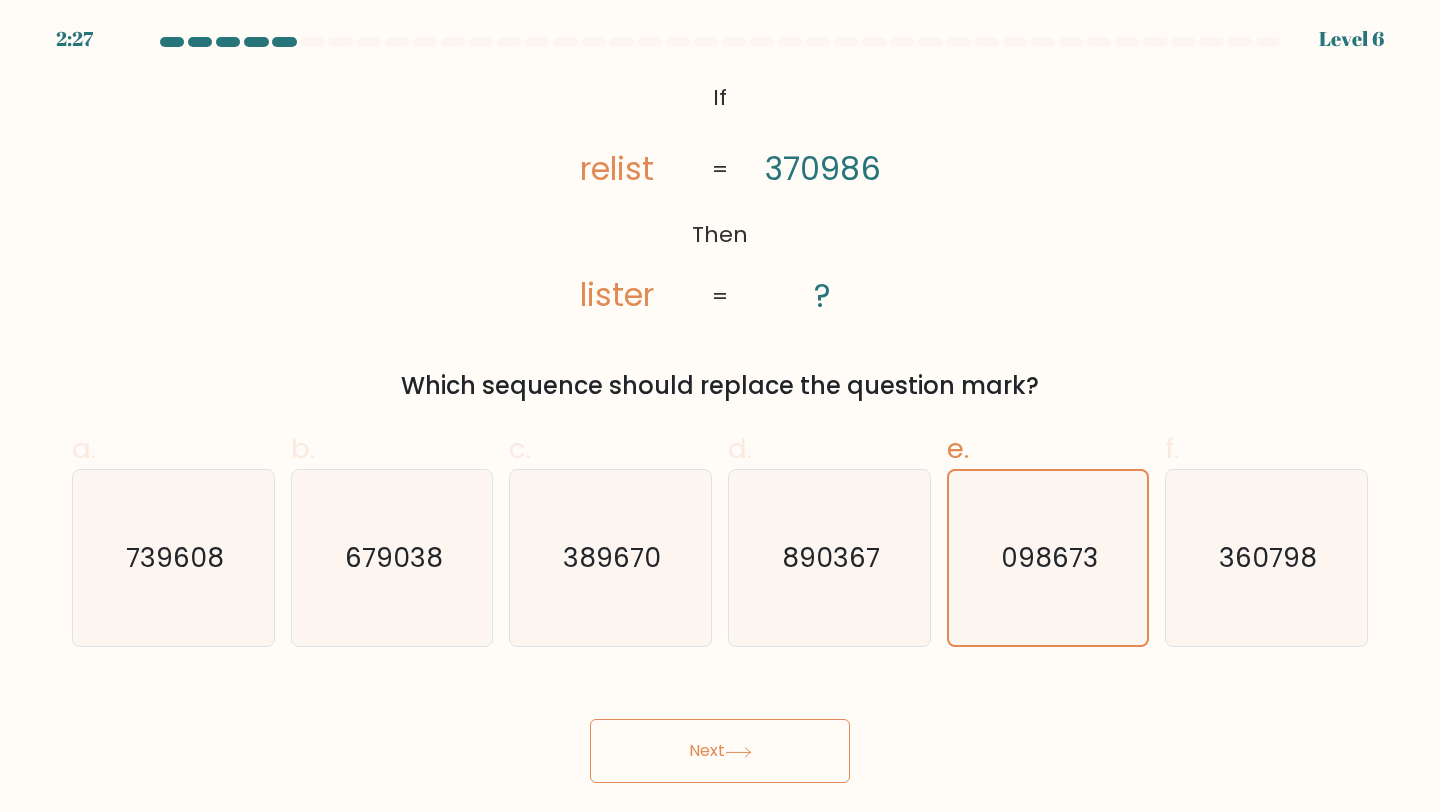 click on "Next" at bounding box center [720, 751] 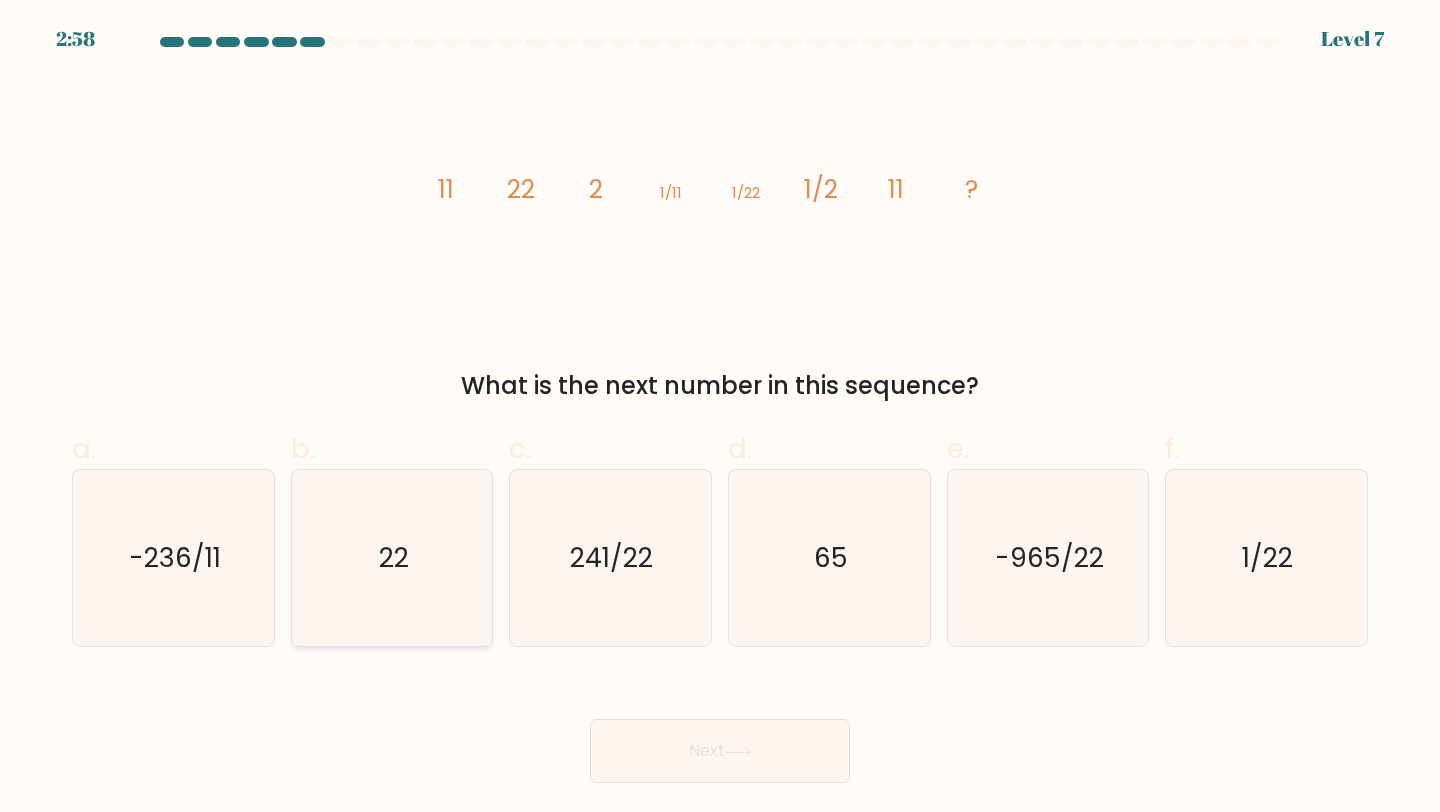 click on "22" at bounding box center (392, 558) 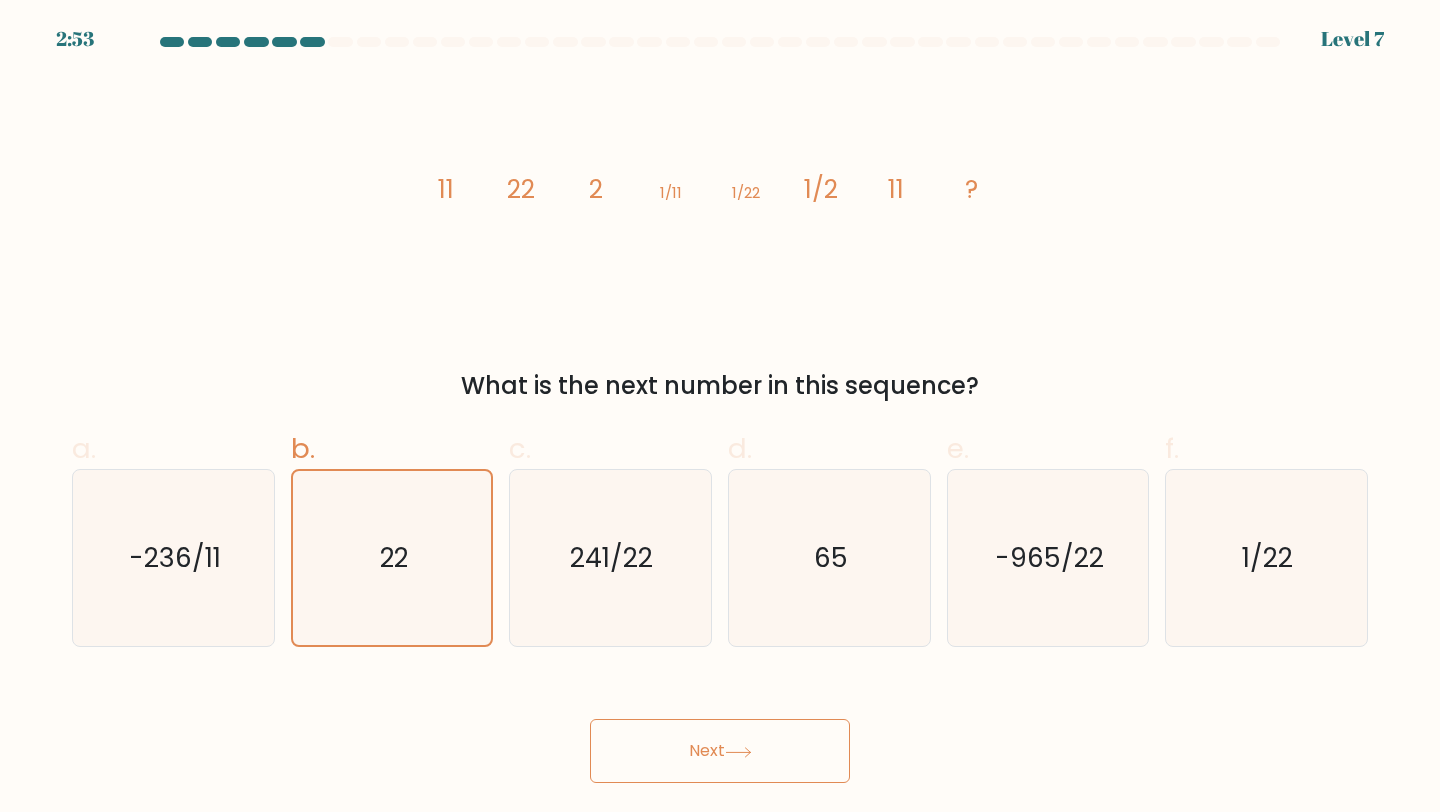 click on "Next" at bounding box center (720, 751) 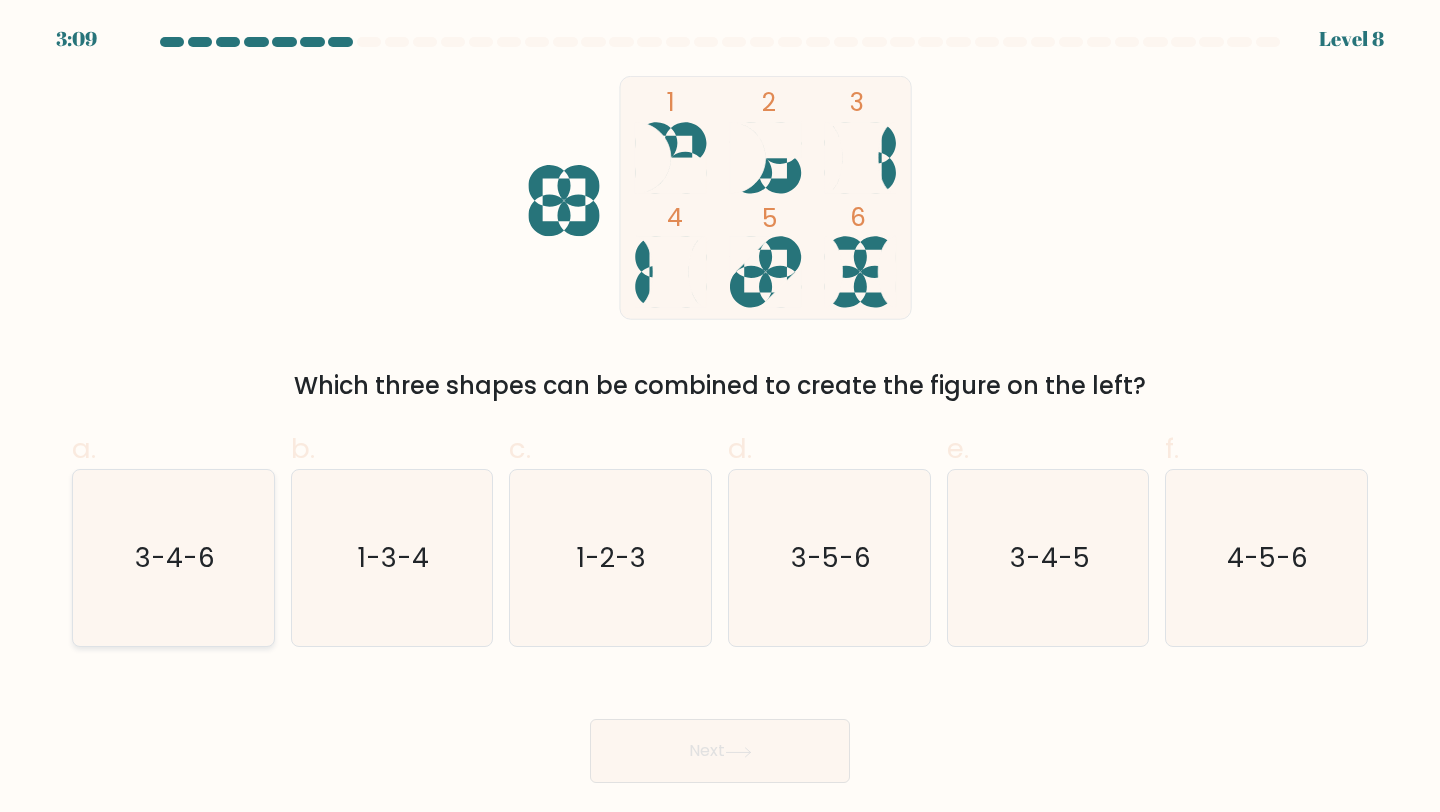click on "3-4-6" at bounding box center [173, 558] 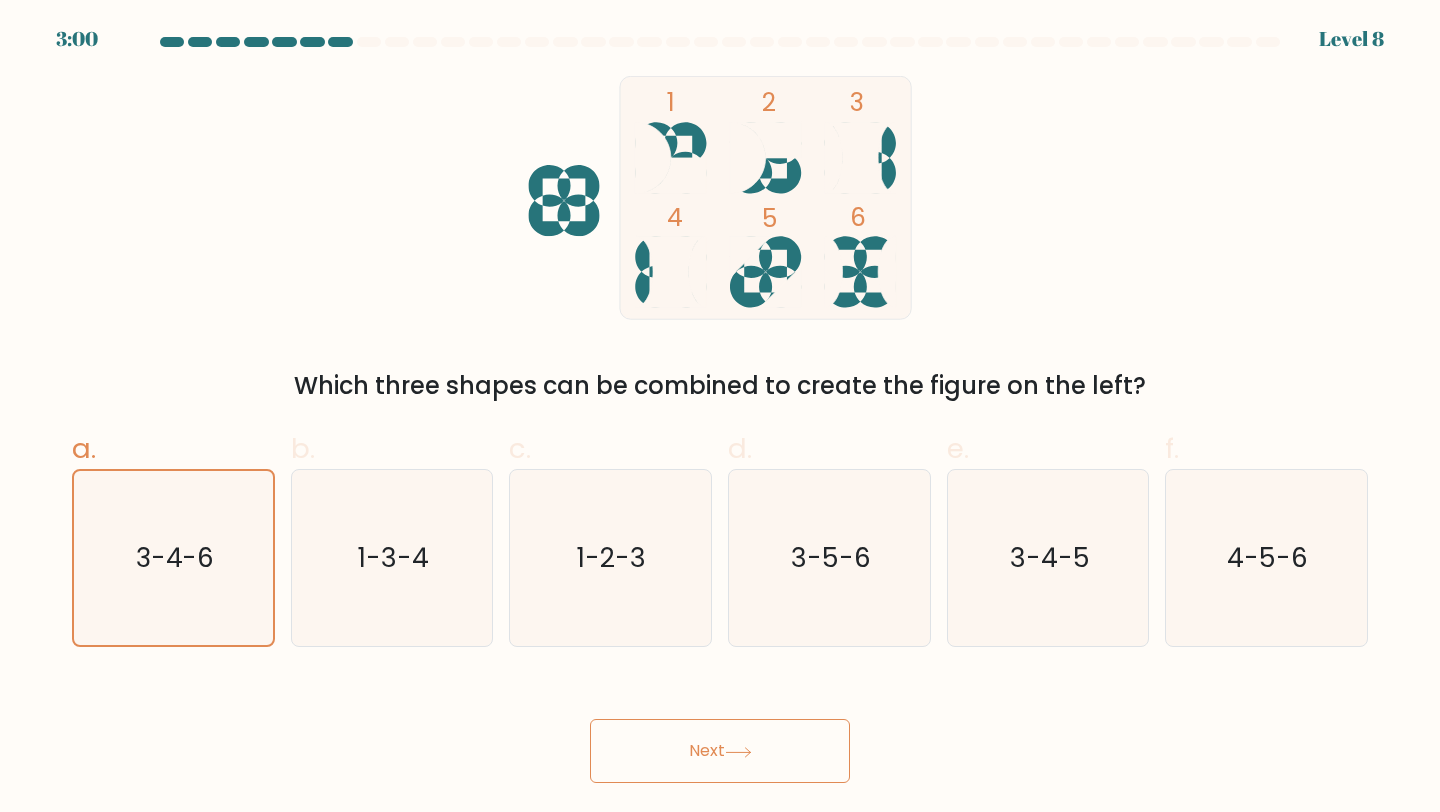 click on "Next" at bounding box center [720, 751] 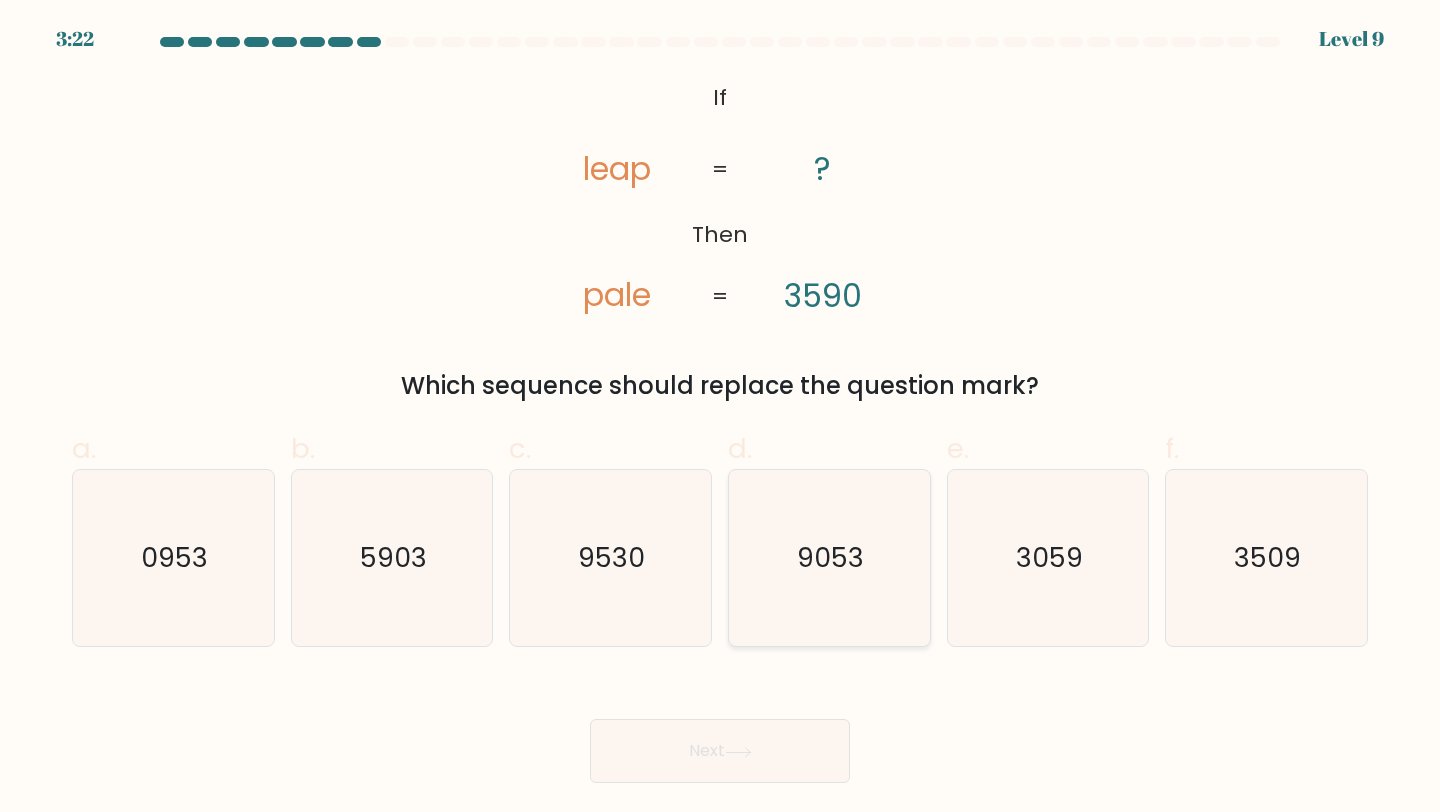 click on "9053" at bounding box center (829, 558) 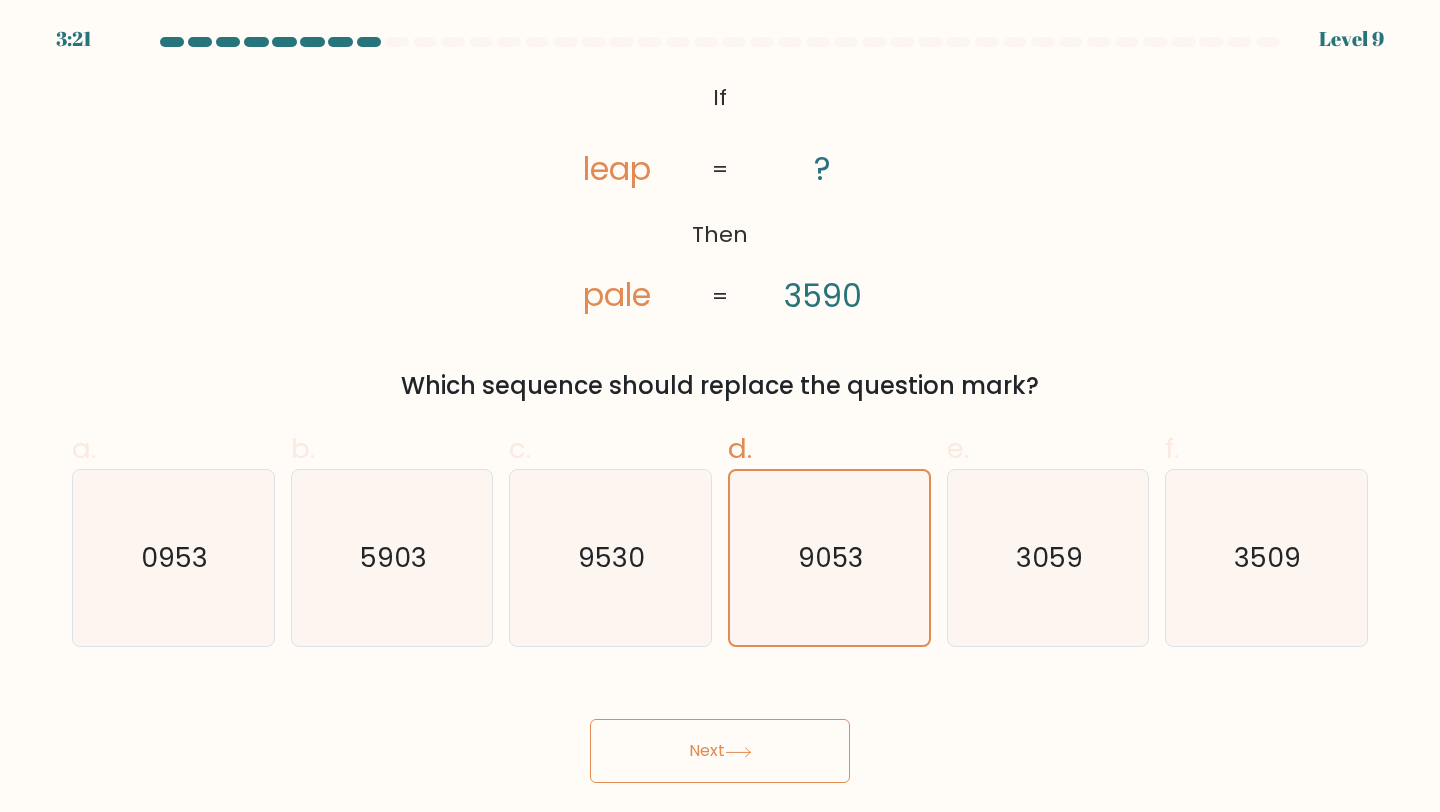 click on "Next" at bounding box center [720, 751] 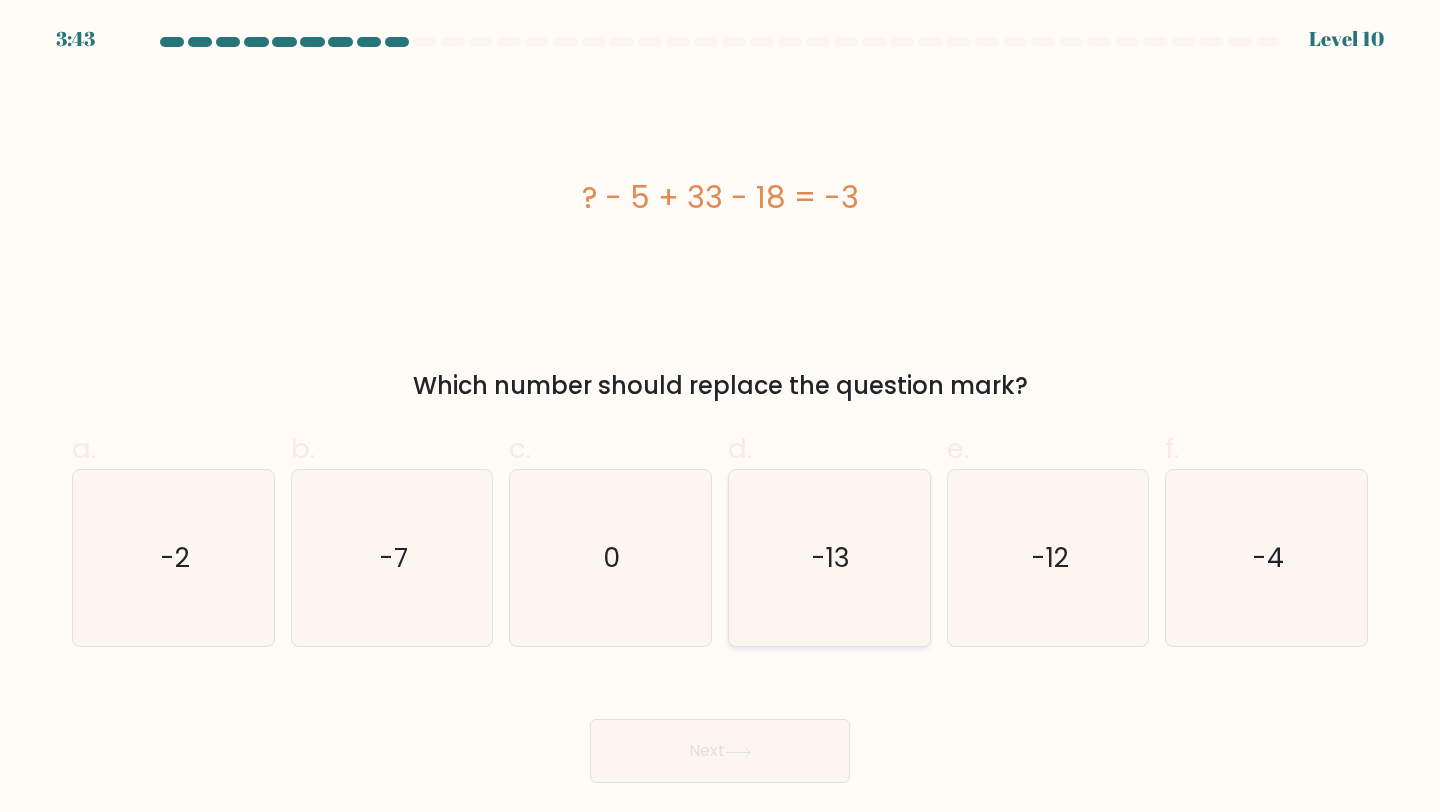 click on "-13" at bounding box center (829, 558) 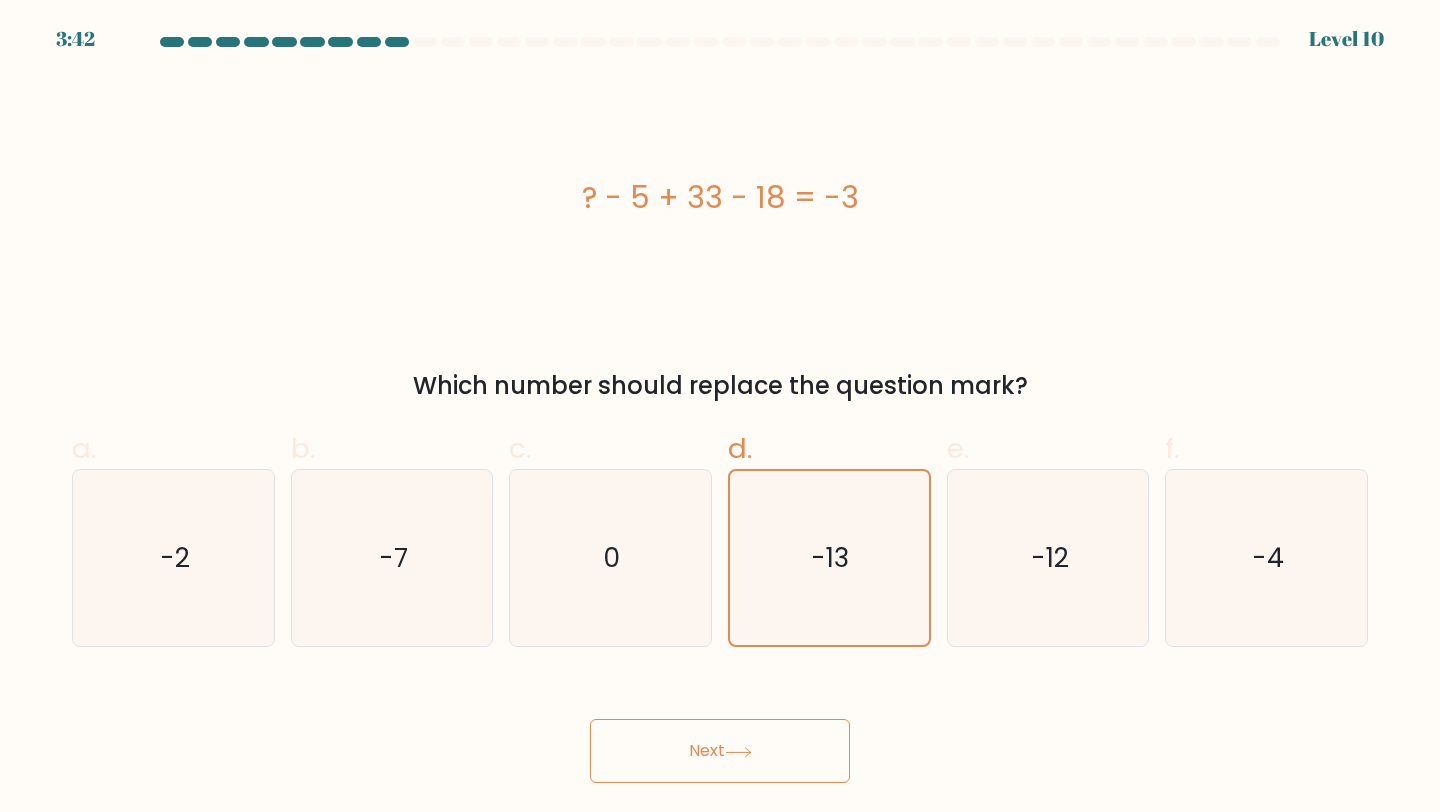 click on "Next" at bounding box center (720, 751) 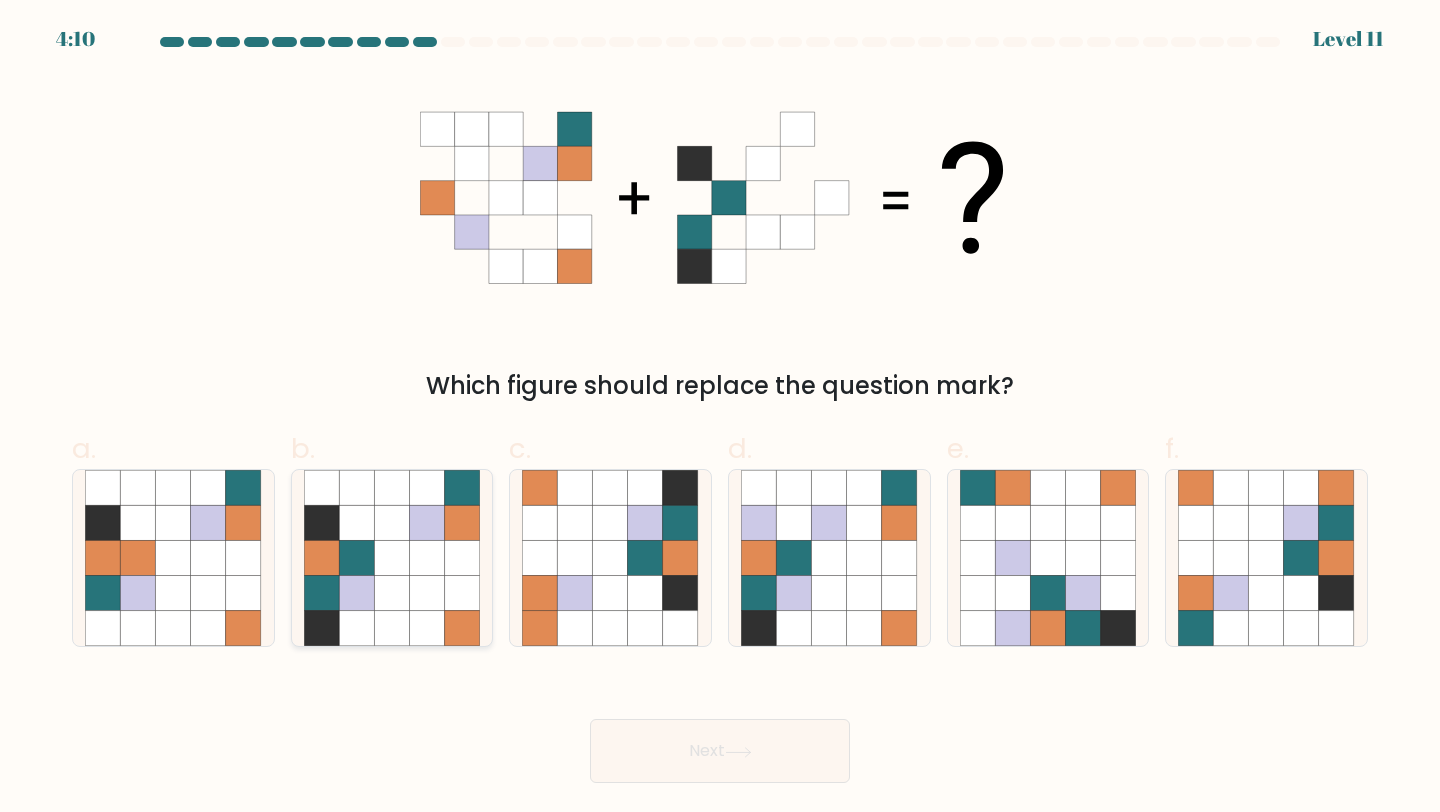 click at bounding box center [427, 522] 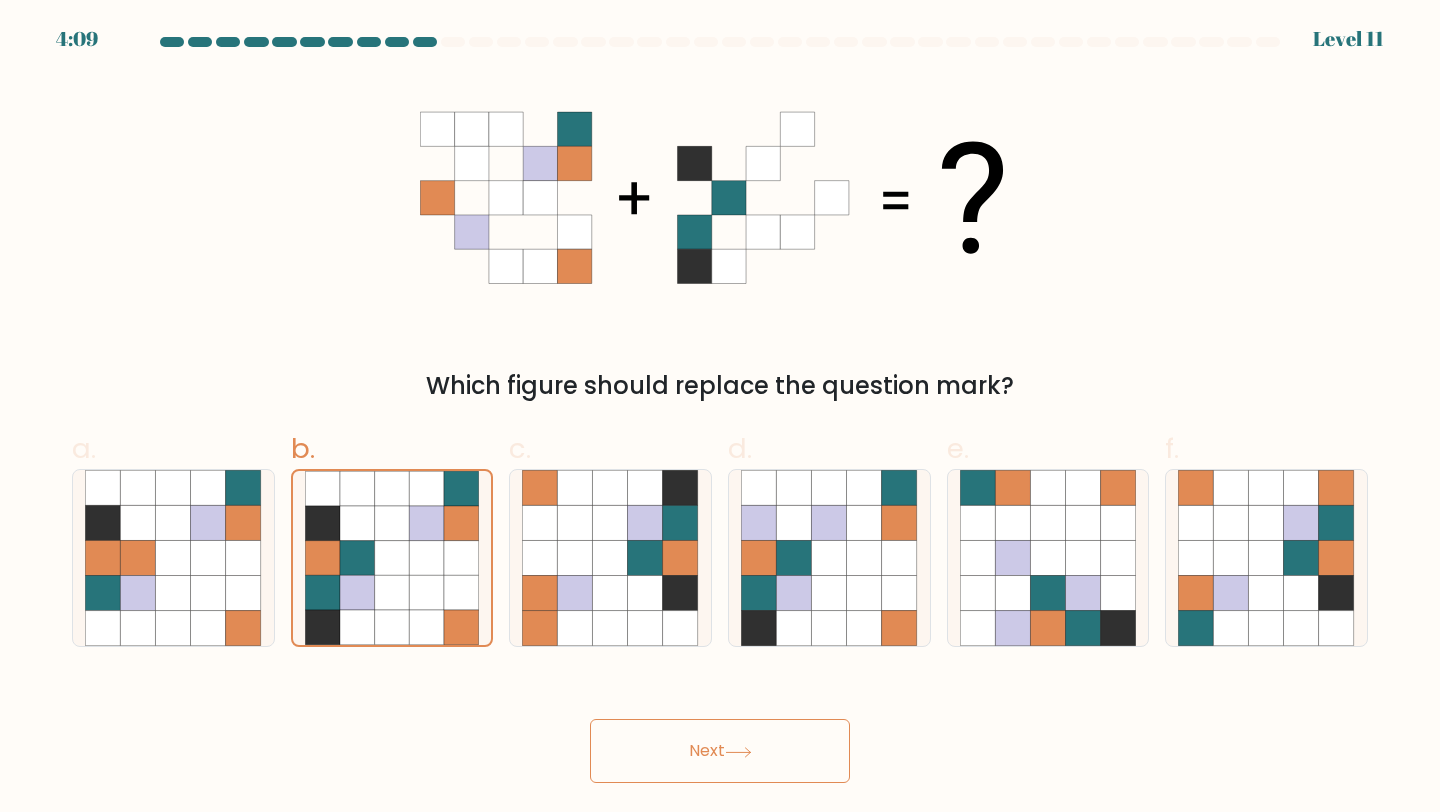 click on "Next" at bounding box center (720, 751) 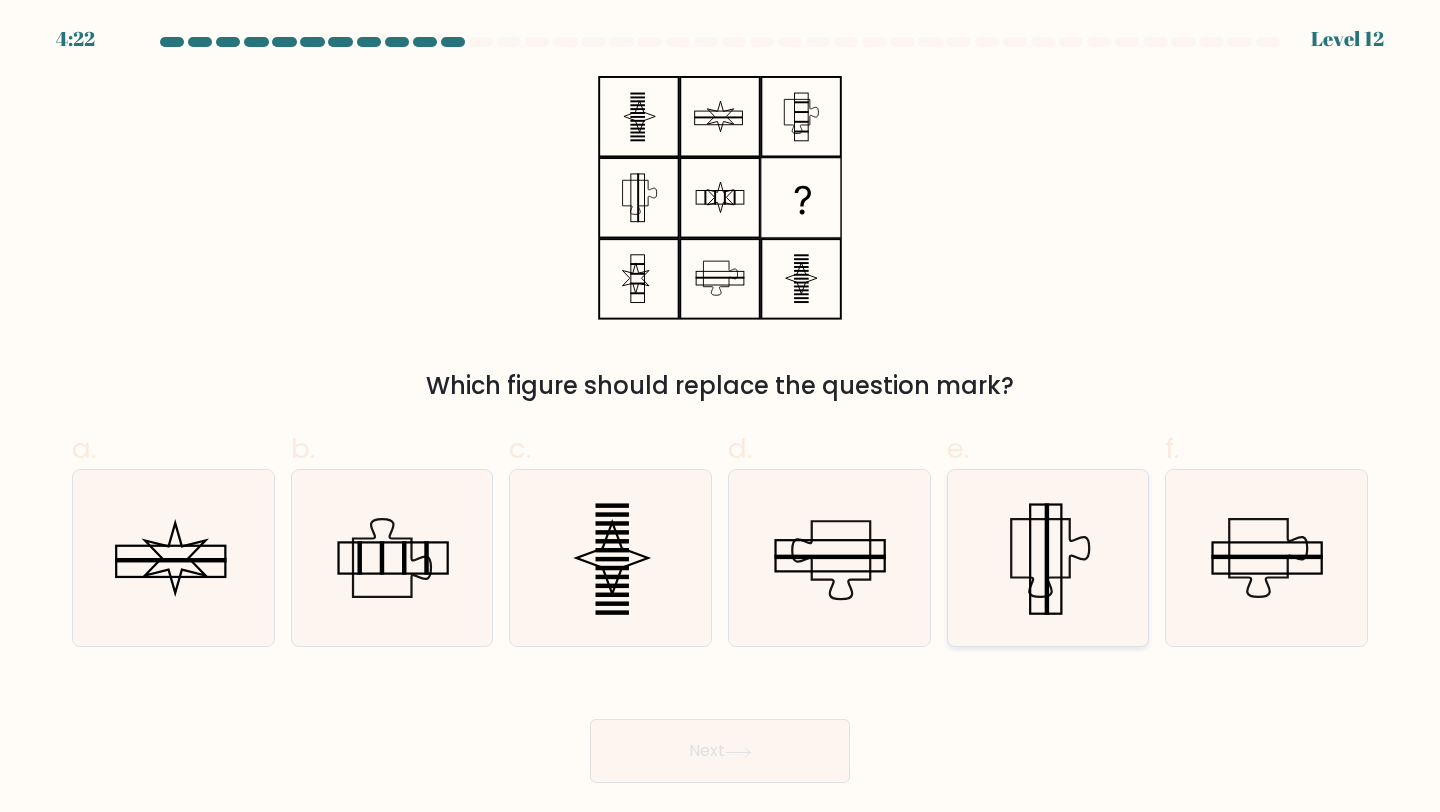 click at bounding box center (1048, 558) 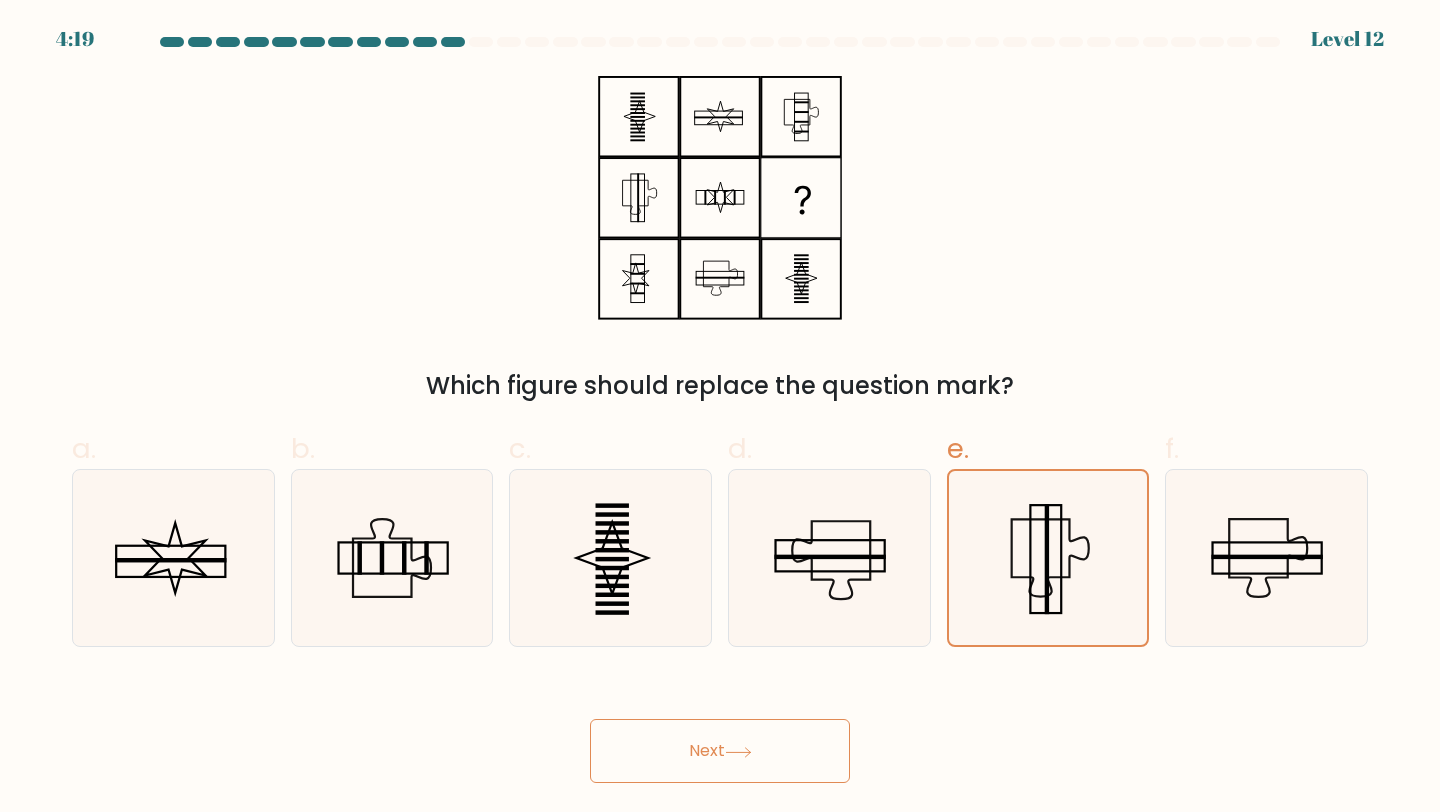 click on "Next" at bounding box center (720, 751) 